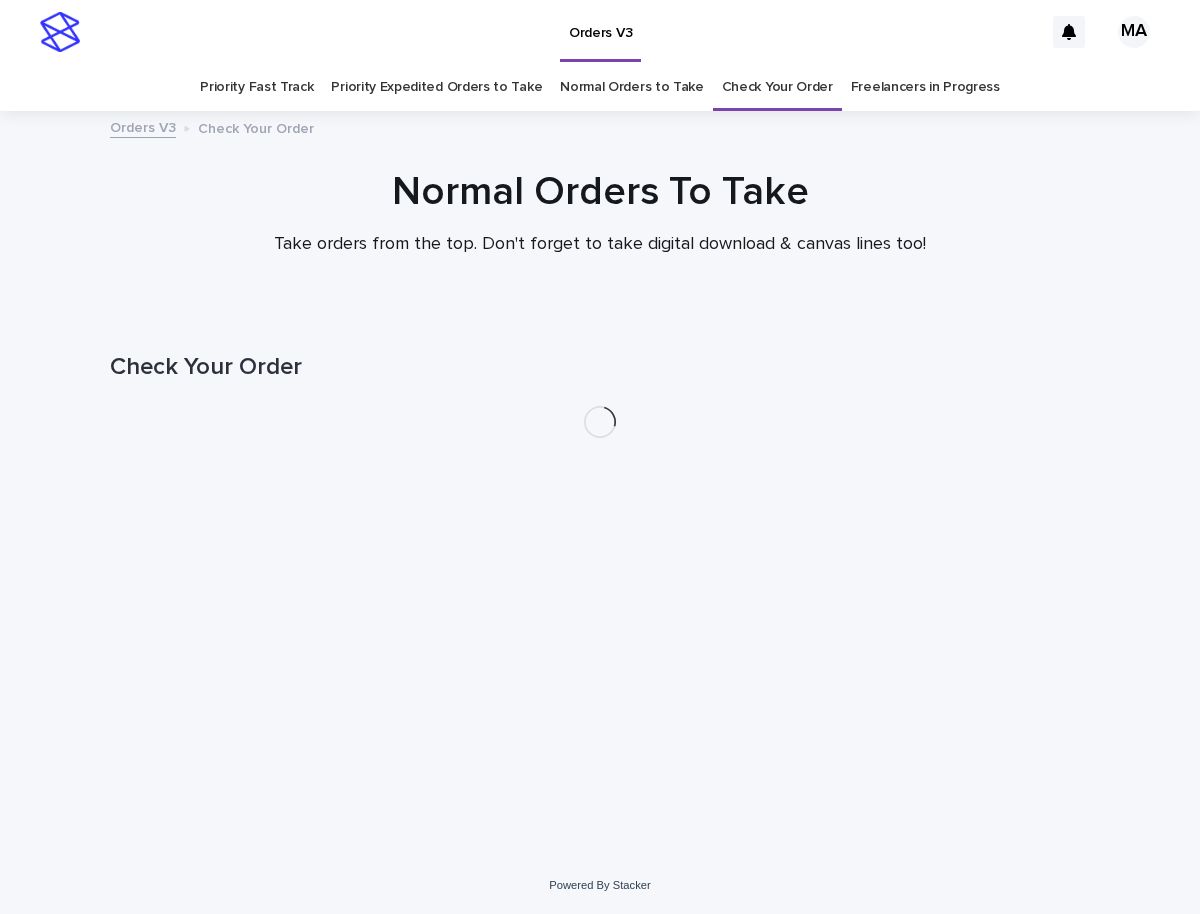 scroll, scrollTop: 0, scrollLeft: 0, axis: both 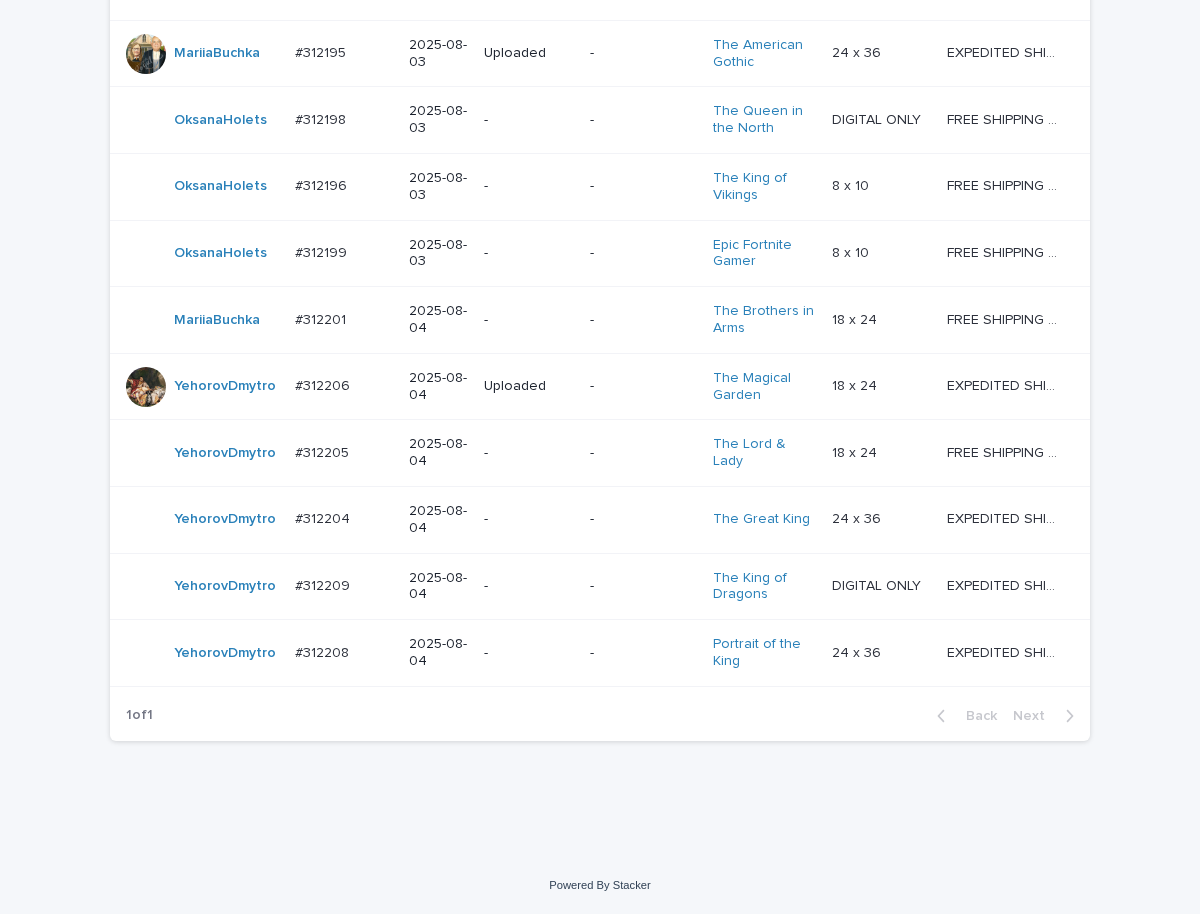click on "-" at bounding box center [529, 320] 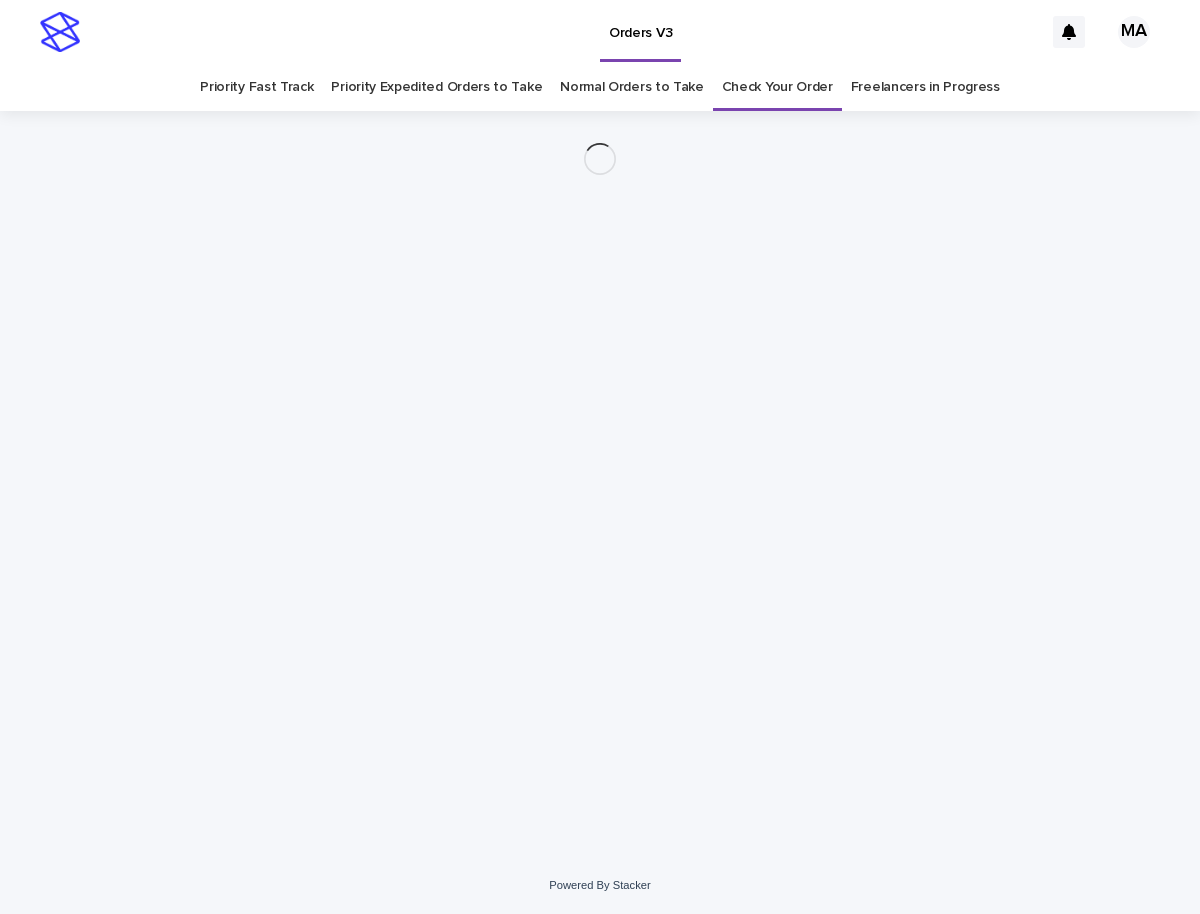 scroll, scrollTop: 0, scrollLeft: 0, axis: both 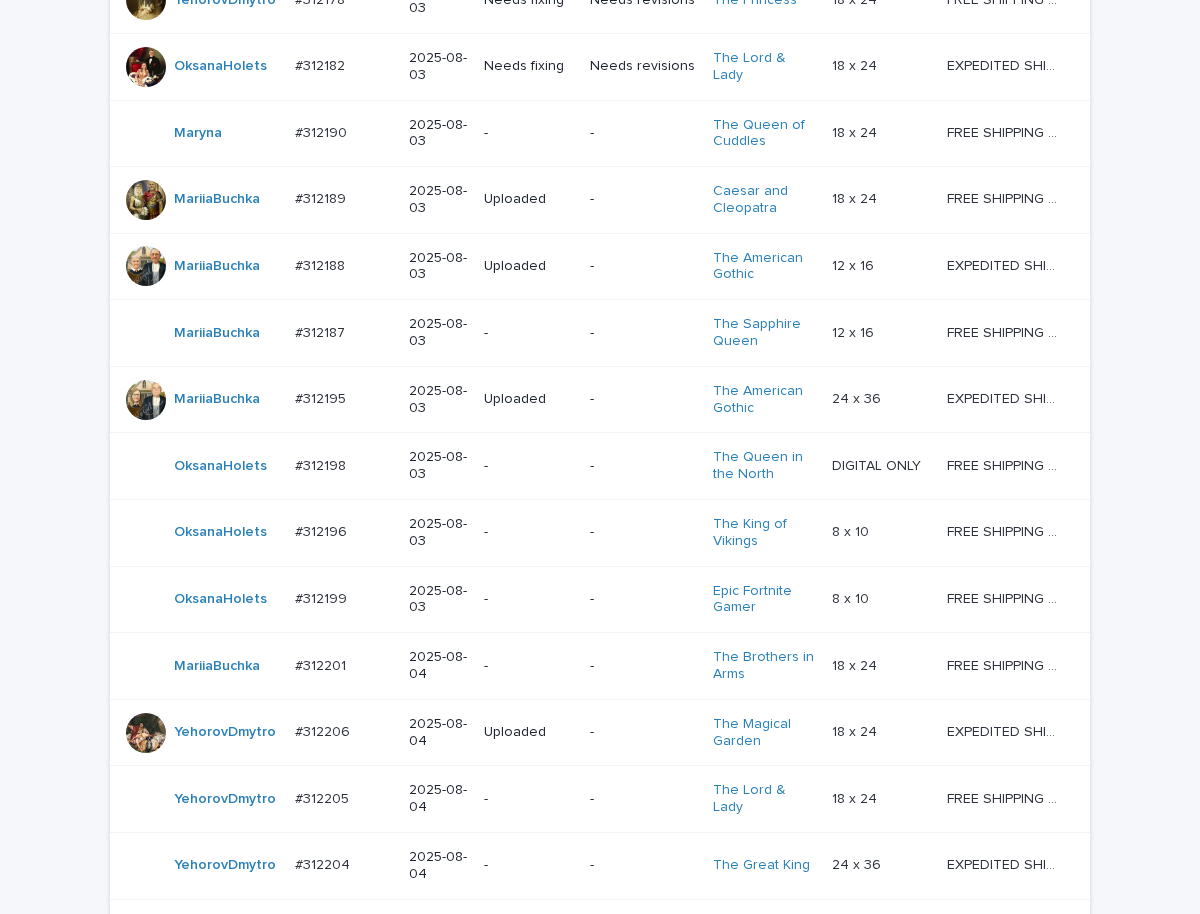 click on "-" at bounding box center (529, 333) 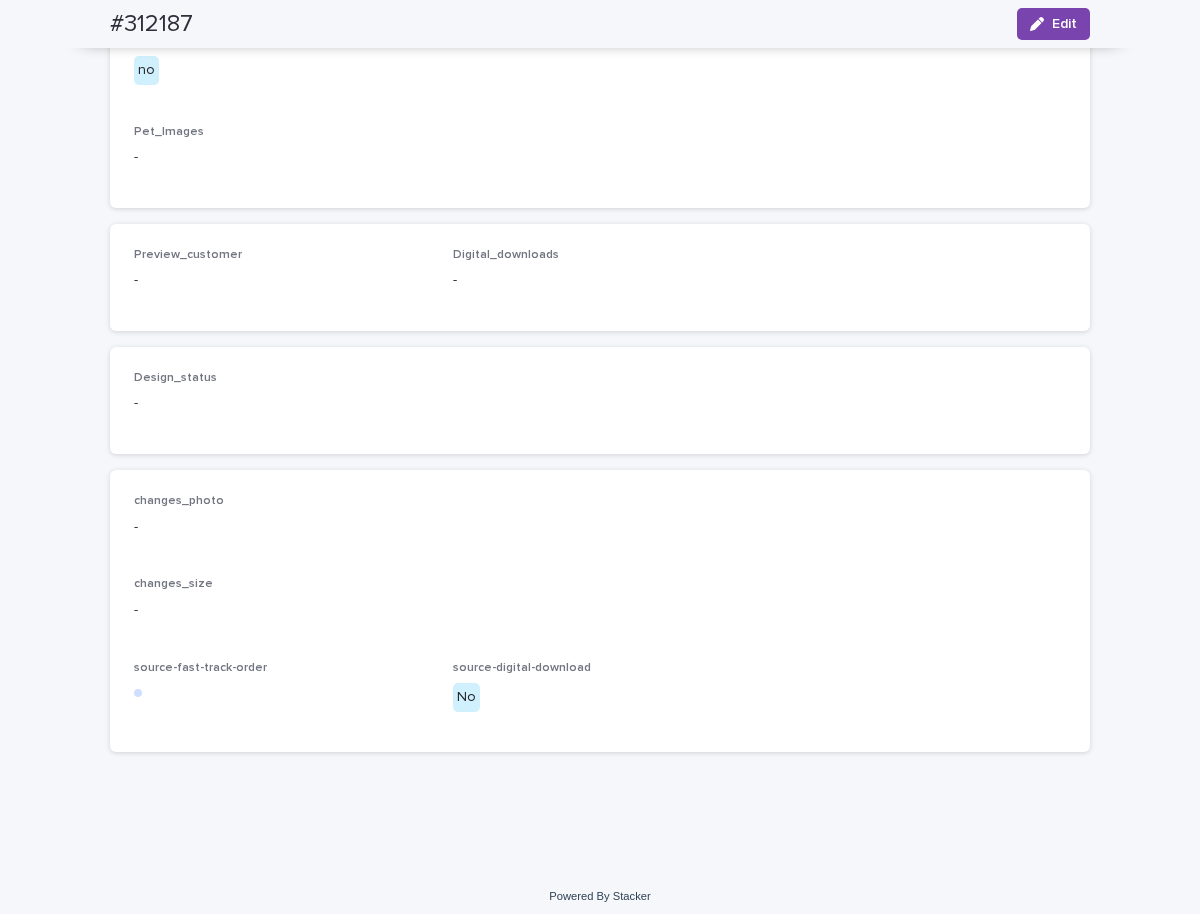 scroll, scrollTop: 1180, scrollLeft: 0, axis: vertical 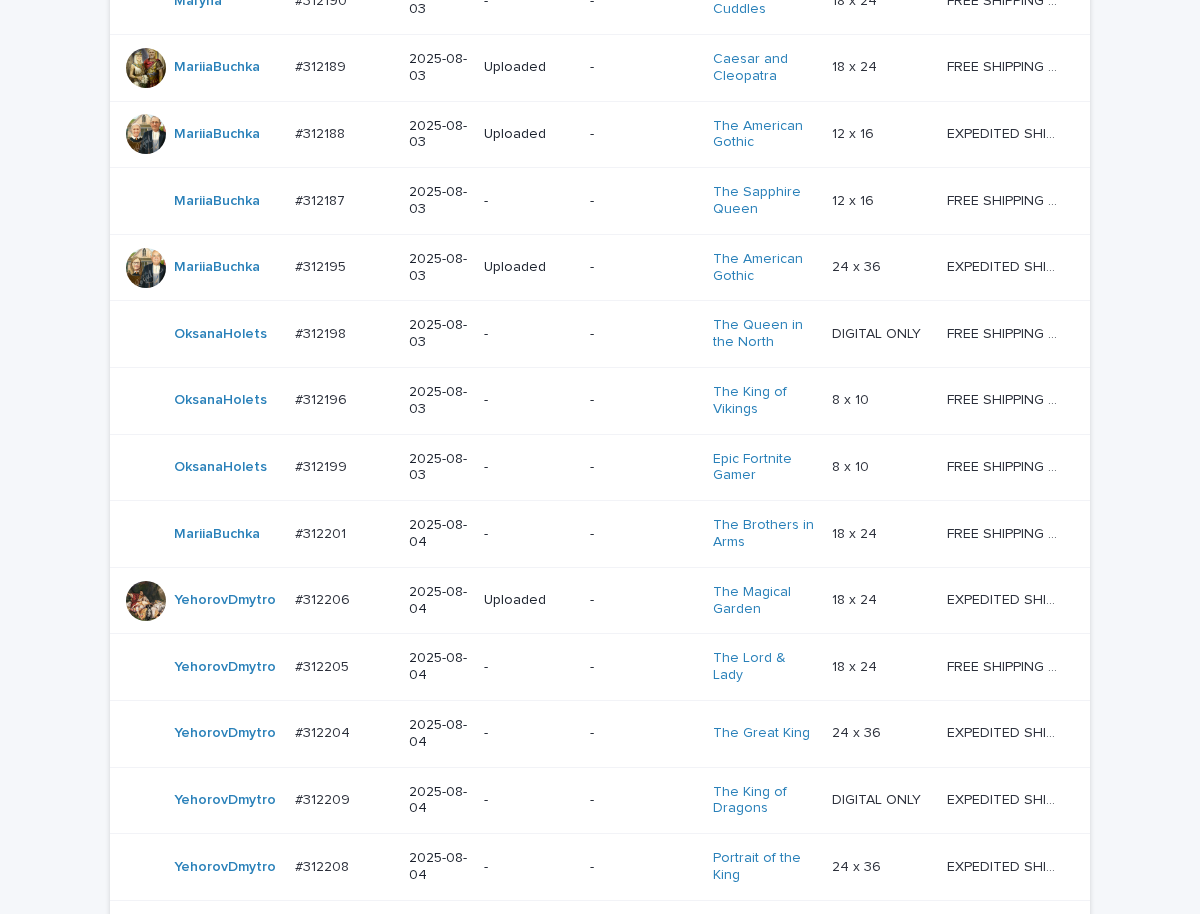 click on "-" at bounding box center [529, 467] 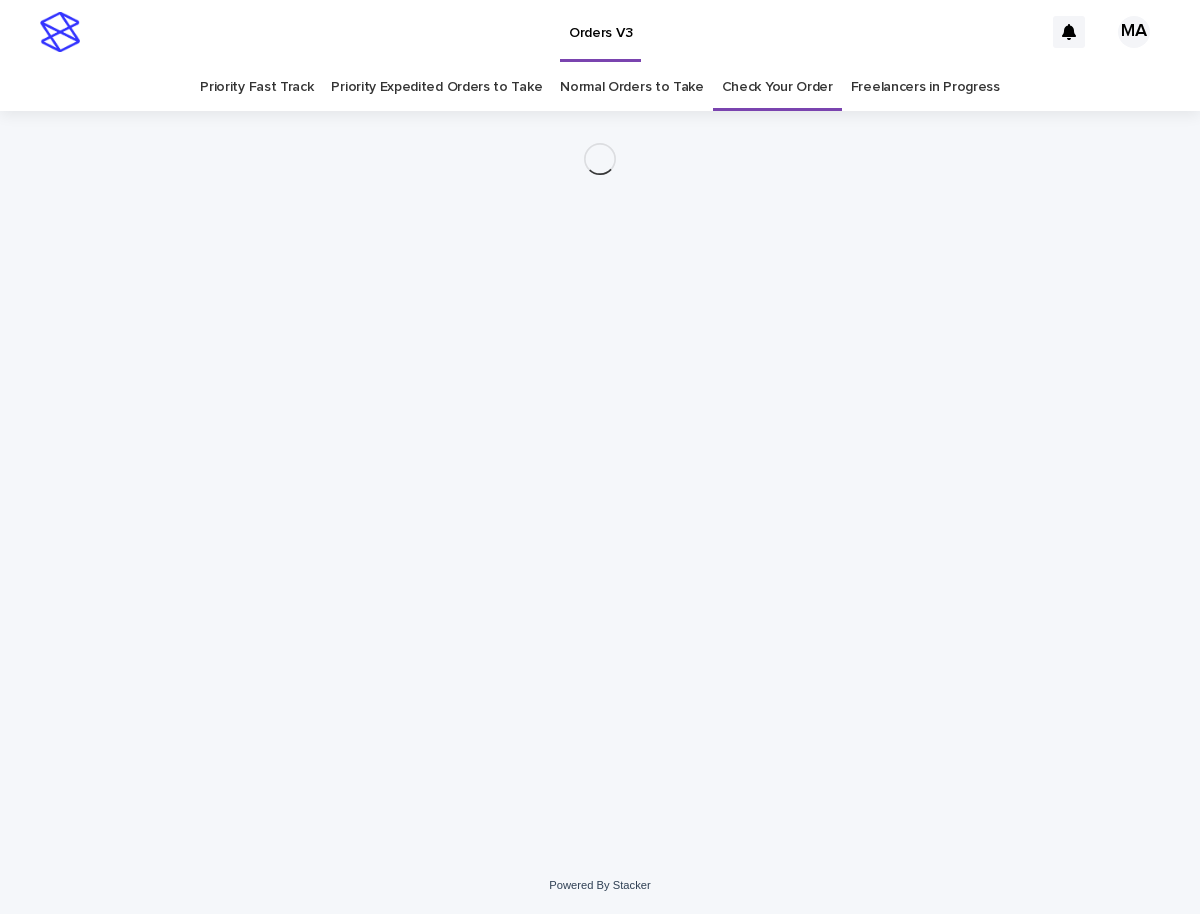 scroll, scrollTop: 0, scrollLeft: 0, axis: both 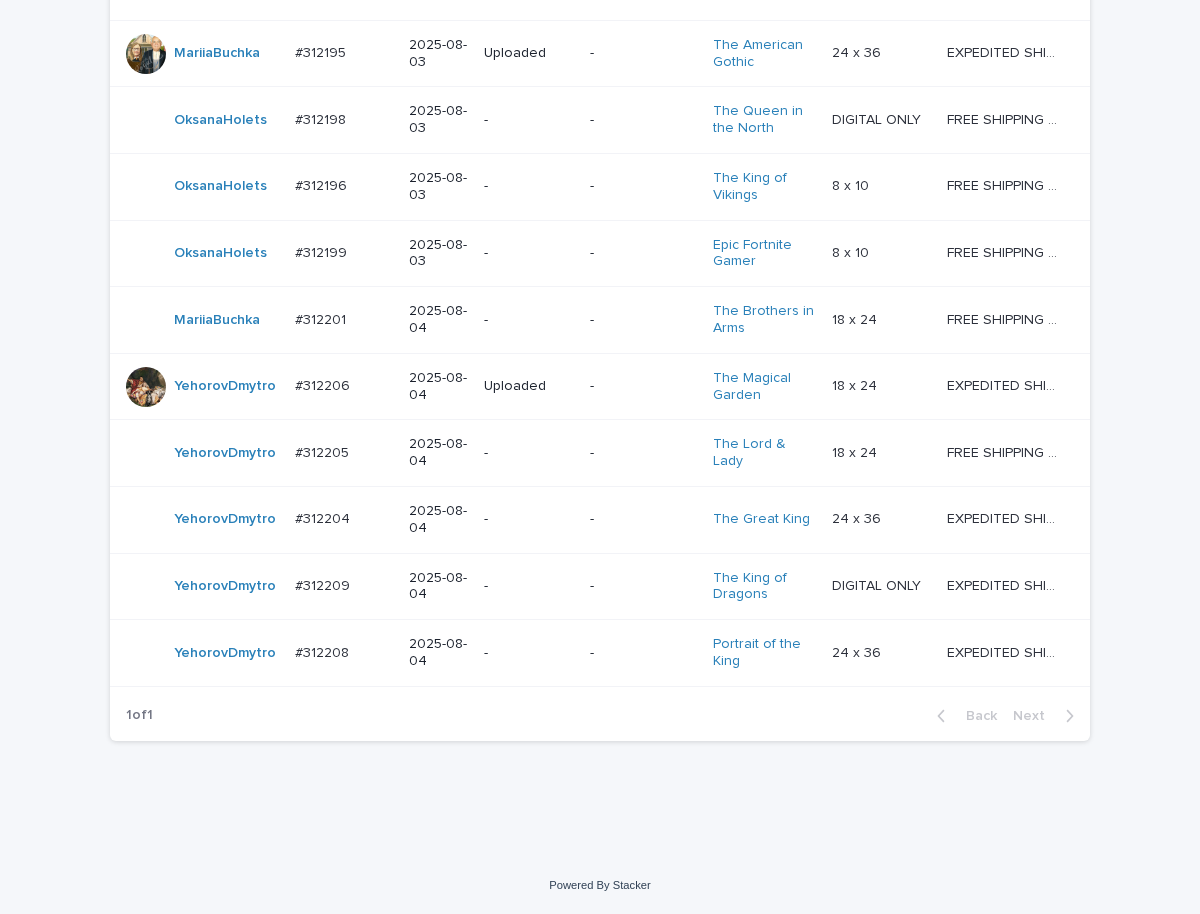 click on "Loading... Saving… Loading... Saving… Check Your Order Artist Name Date Design_status Customer_status Product_Title Product_Variant Shipping_Title [FIRST] [LAST]   Do_not_delete Do_not_delete   - Uploaded - - - -   - -   [FIRST] [LAST]   #[ID] #[ID]   [DATE] Uploaded Needs revisions Duke Whiskers   12 x 16 12 x 16   FREE SHIPPING - preview in 1-2 business days, after your approval delivery will take 5-10 b.d. FREE SHIPPING - preview in 1-2 business days, after your approval delivery will take 5-10 b.d.   [FIRST] [LAST]   #[ID] #[ID]   [DATE] Uploaded Needs revisions The Diamond Queen   DIGITAL ONLY DIGITAL ONLY   FREE SHIPPING - preview in 1-2 business days, after your approval delivery will take 5-10 b.d. FREE SHIPPING - preview in 1-2 business days, after your approval delivery will take 5-10 b.d.   [FIRST] [LAST]   #[ID] #[ID]   [DATE] Needs fixing Needs revisions The President   12 x 16" at bounding box center (600, -255) 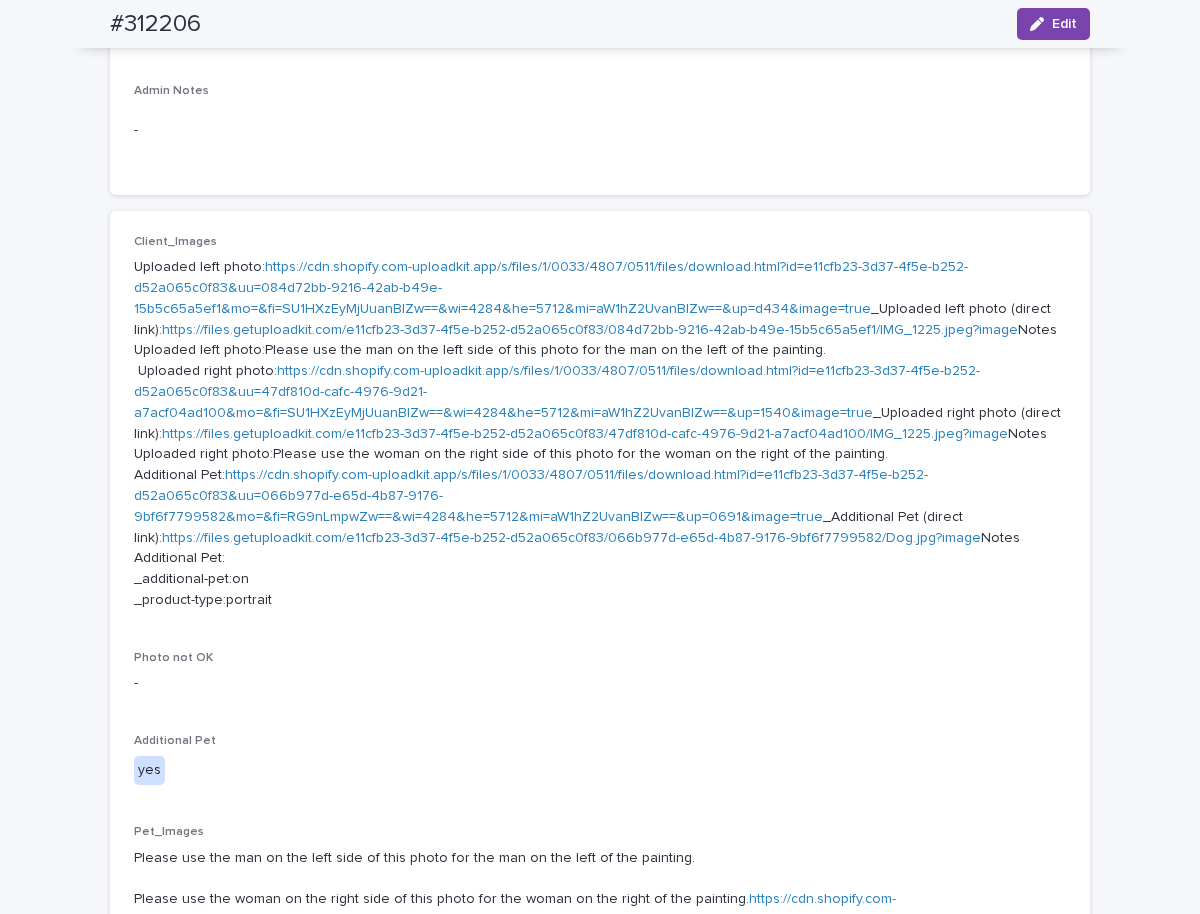 scroll, scrollTop: 1050, scrollLeft: 0, axis: vertical 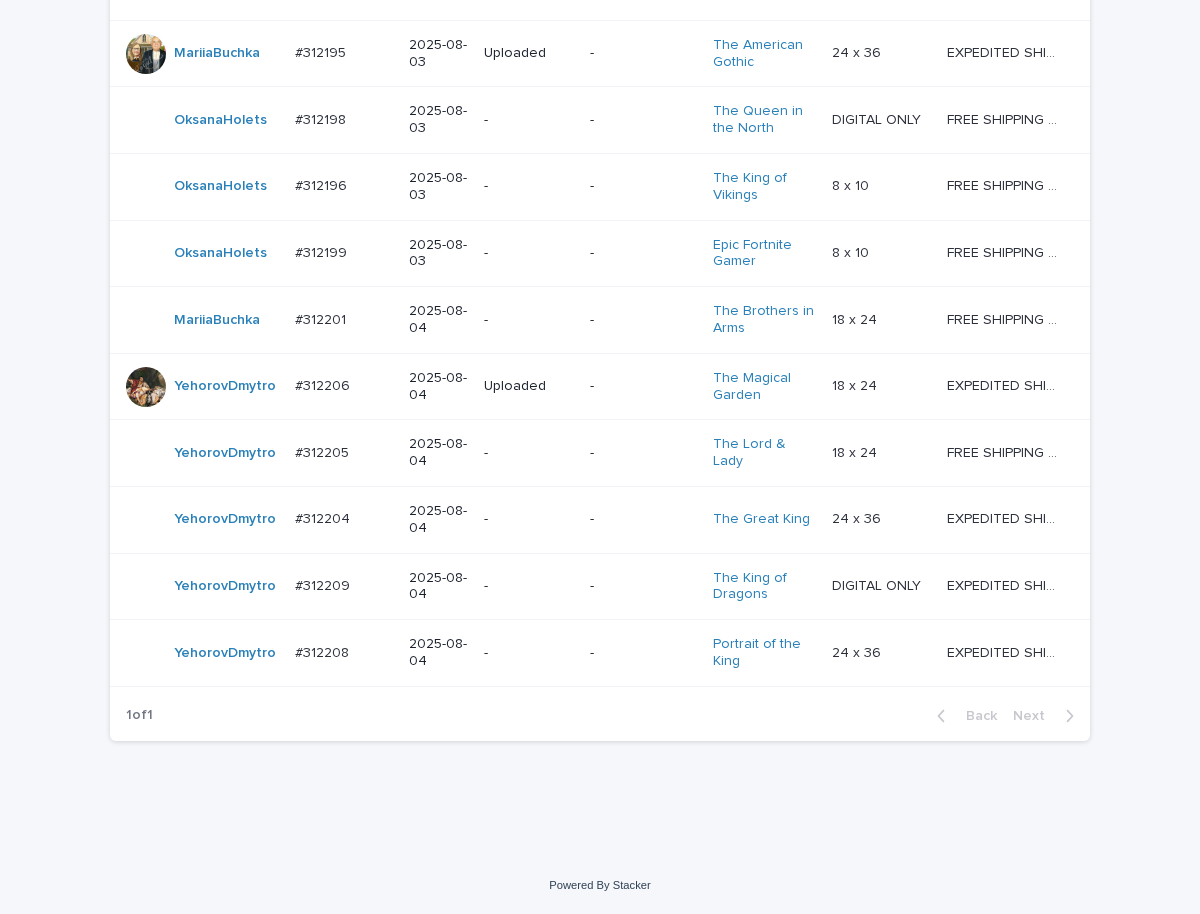 click on "-" at bounding box center [529, 453] 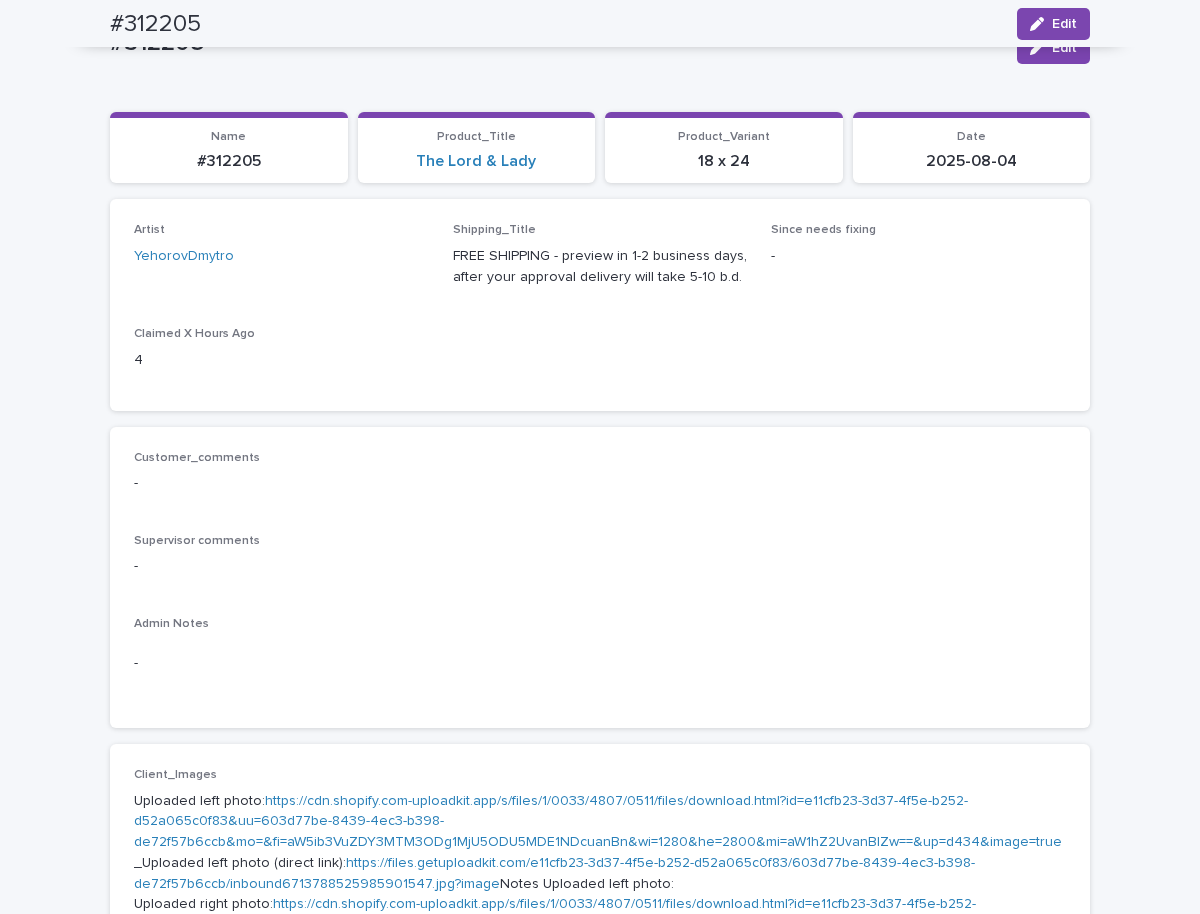 scroll, scrollTop: 0, scrollLeft: 0, axis: both 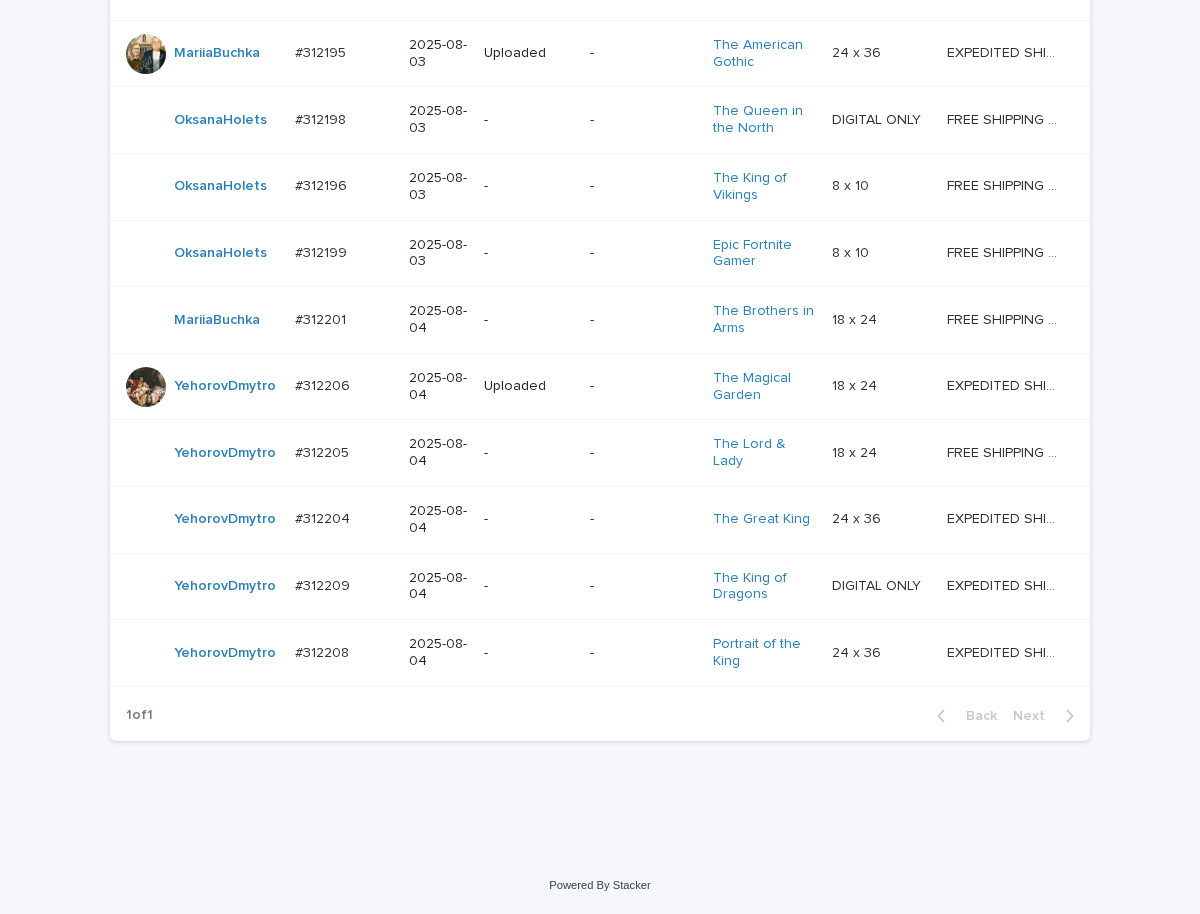 click on "-" at bounding box center (529, 519) 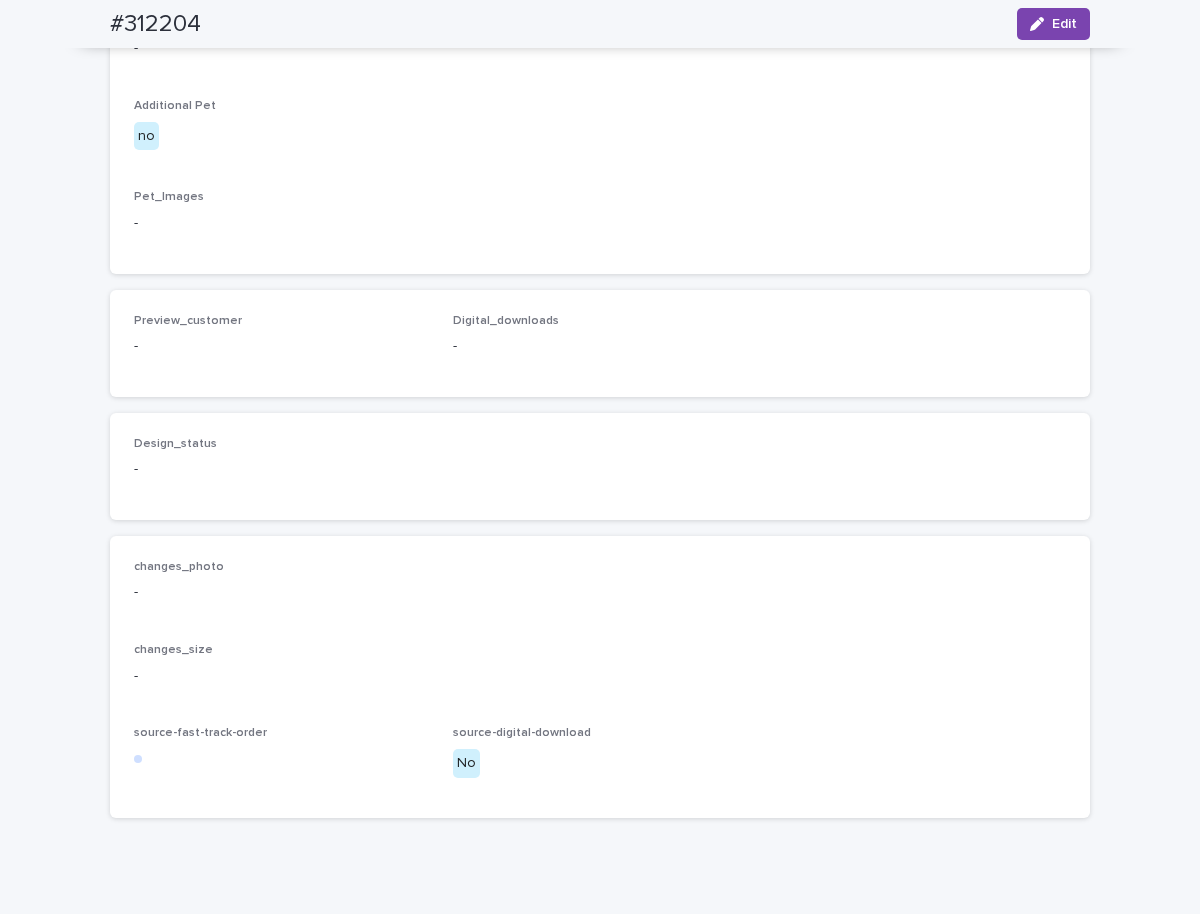 scroll, scrollTop: 1201, scrollLeft: 0, axis: vertical 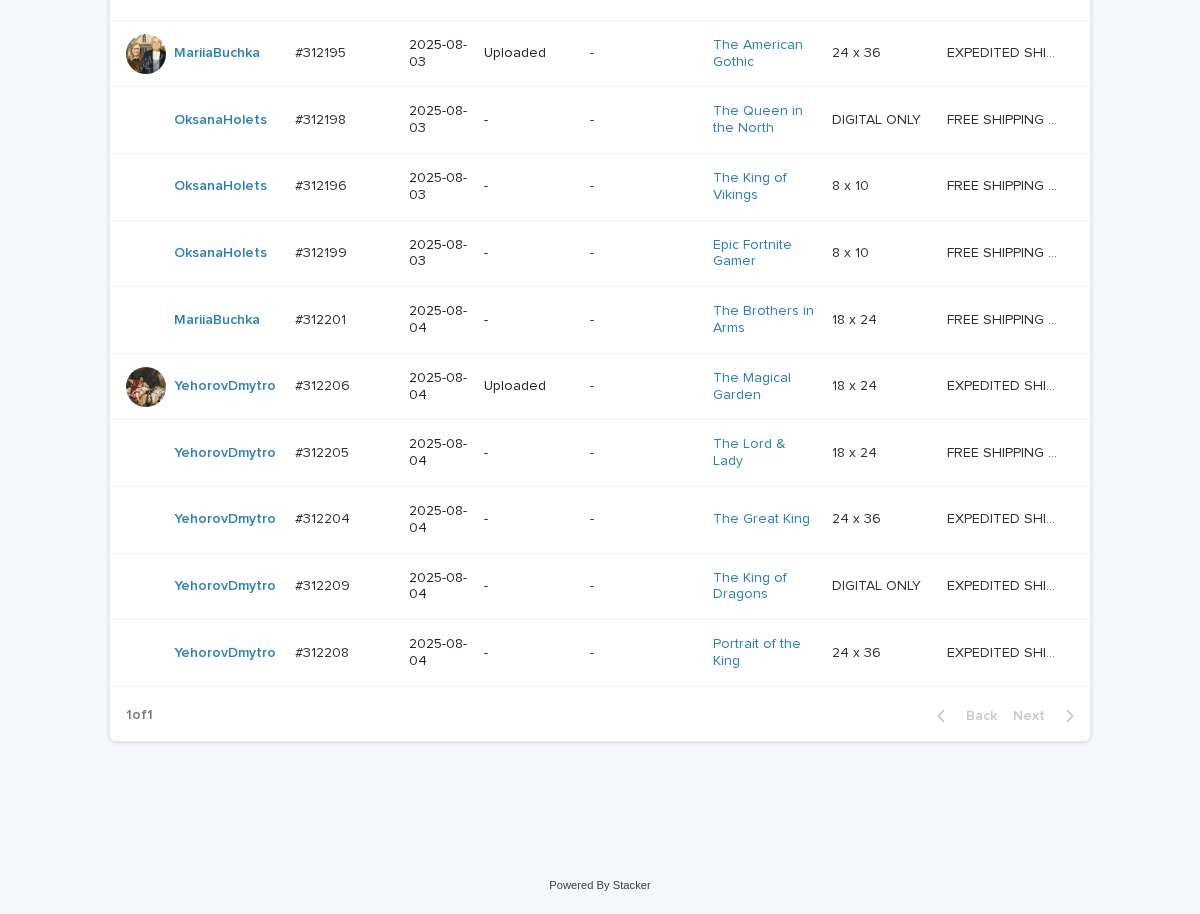 click on "-" at bounding box center (529, 586) 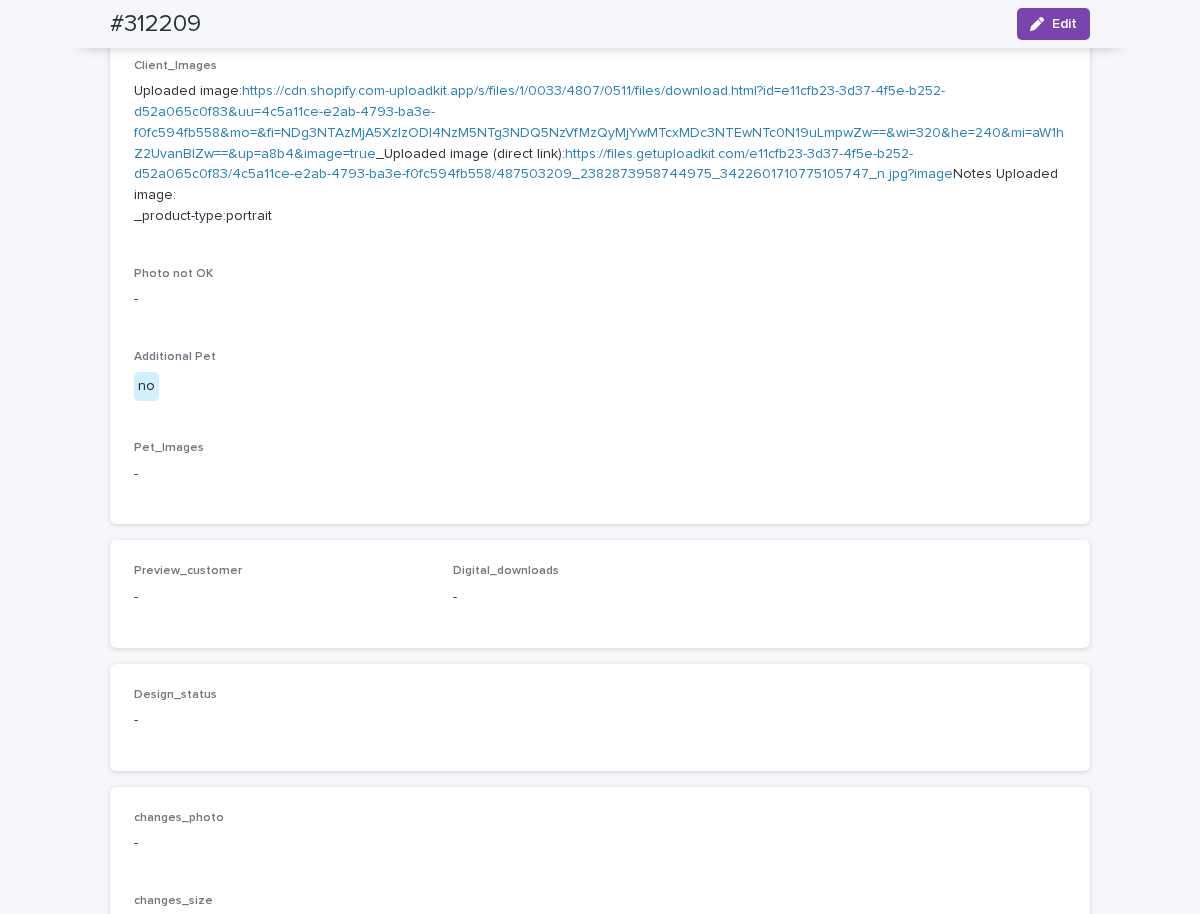 scroll, scrollTop: 872, scrollLeft: 0, axis: vertical 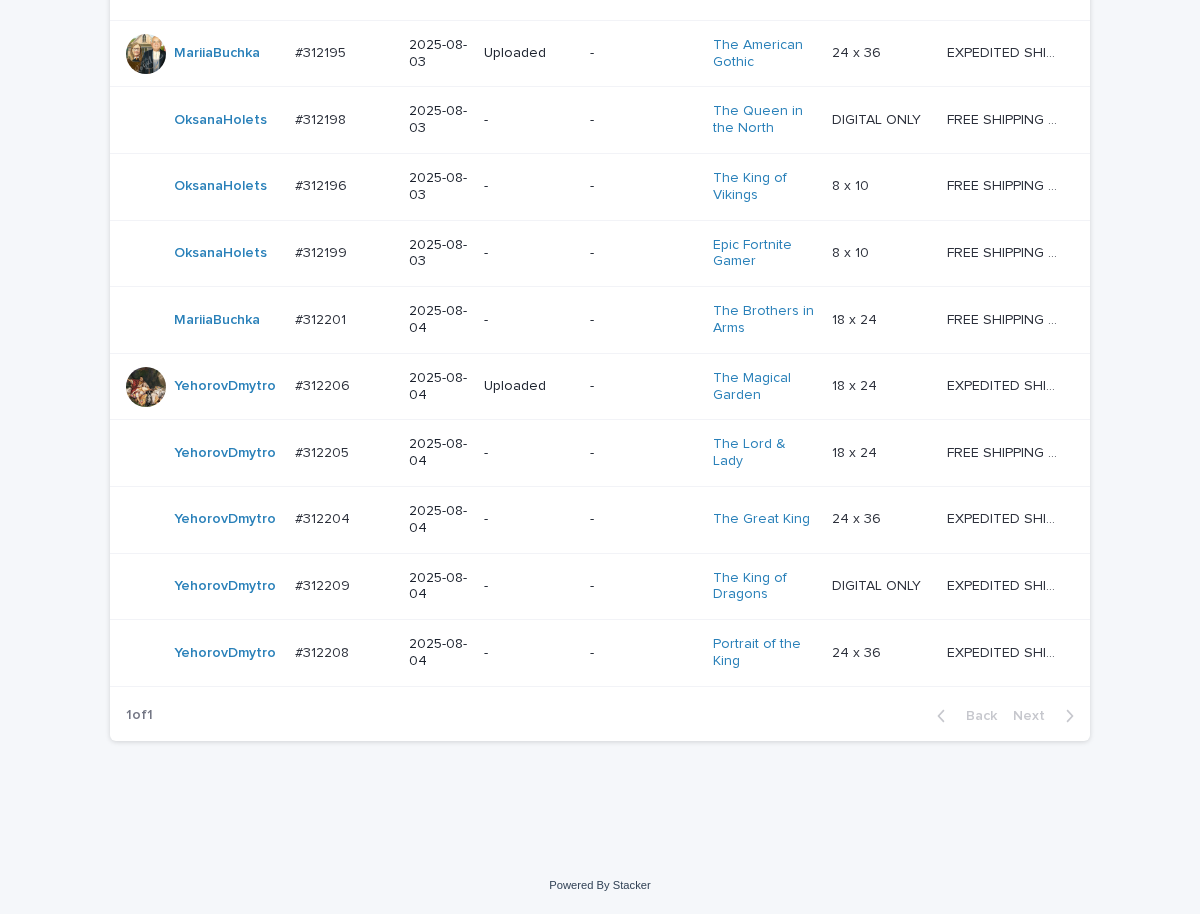 click on "-" at bounding box center (529, 653) 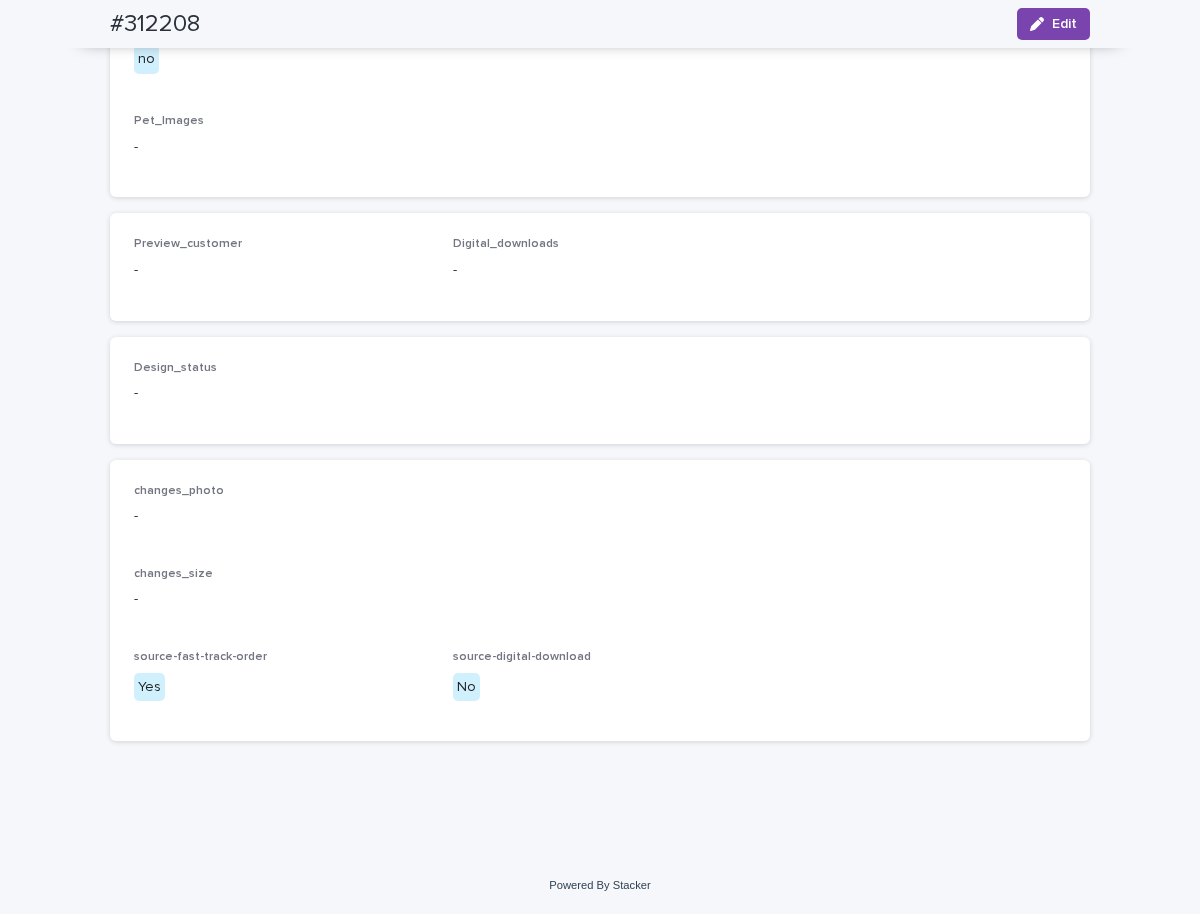 scroll, scrollTop: 872, scrollLeft: 0, axis: vertical 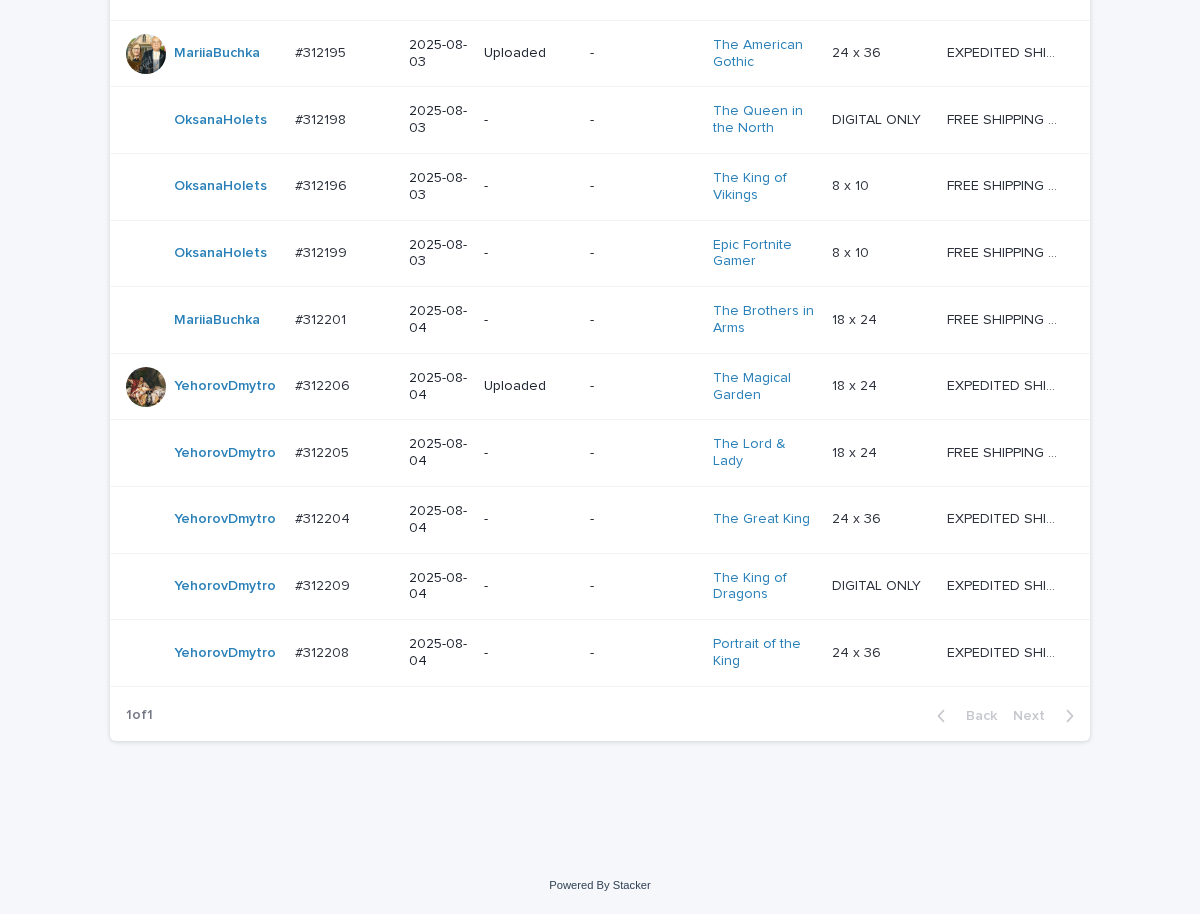 click on "Loading... Saving… Loading... Saving… Check Your Order Artist Name Date Design_status Customer_status Product_Title Product_Variant Shipping_Title [FIRST] [LAST]   Do_not_delete Do_not_delete   - Uploaded - - - -   - -   [FIRST] [LAST]   #[ID] #[ID]   [DATE] Uploaded Needs revisions Duke Whiskers   12 x 16 12 x 16   FREE SHIPPING - preview in 1-2 business days, after your approval delivery will take 5-10 b.d. FREE SHIPPING - preview in 1-2 business days, after your approval delivery will take 5-10 b.d.   [FIRST] [LAST]   #[ID] #[ID]   [DATE] Uploaded Needs revisions The Diamond Queen   DIGITAL ONLY DIGITAL ONLY   FREE SHIPPING - preview in 1-2 business days, after your approval delivery will take 5-10 b.d. FREE SHIPPING - preview in 1-2 business days, after your approval delivery will take 5-10 b.d.   [FIRST] [LAST]   #[ID] #[ID]   [DATE] Needs fixing Needs revisions The President   12 x 16" at bounding box center [600, -255] 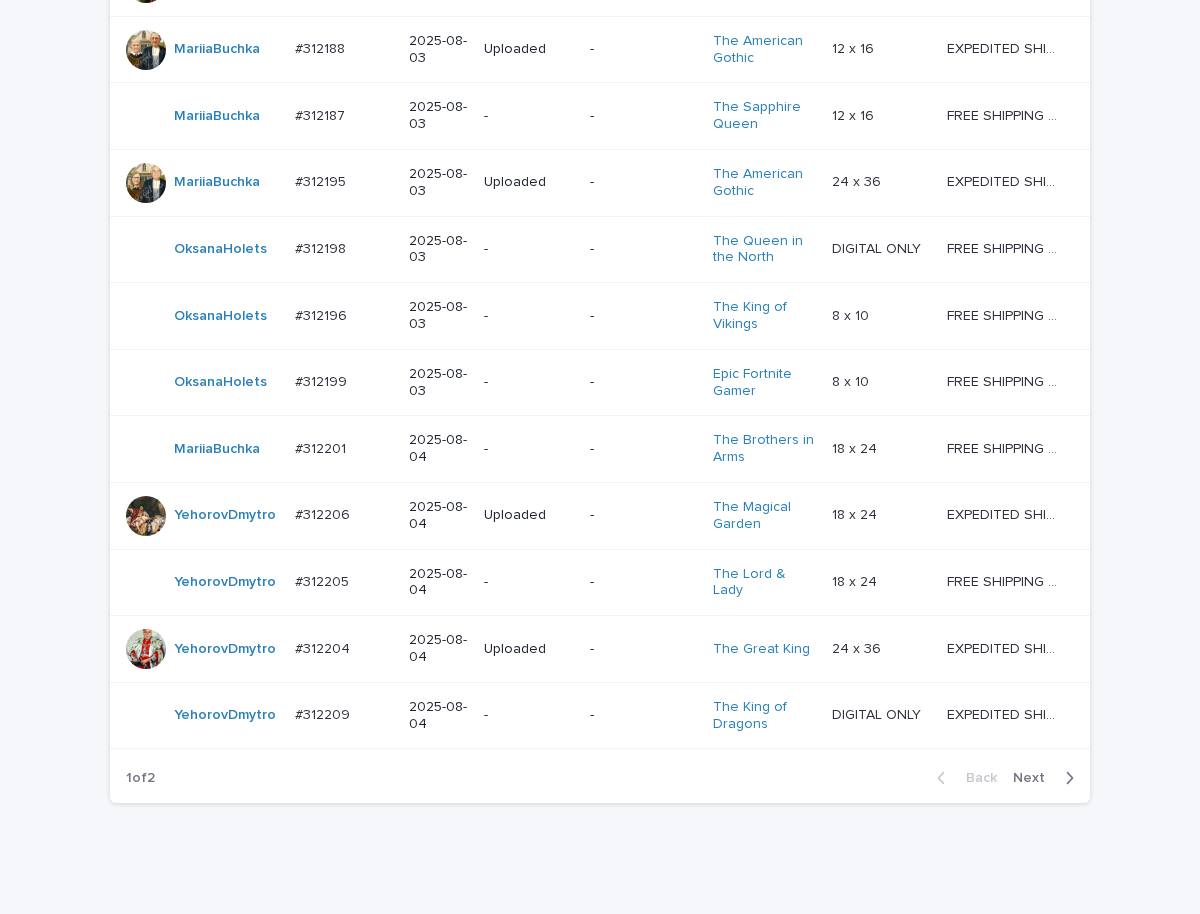 click on "Next" at bounding box center (1035, 778) 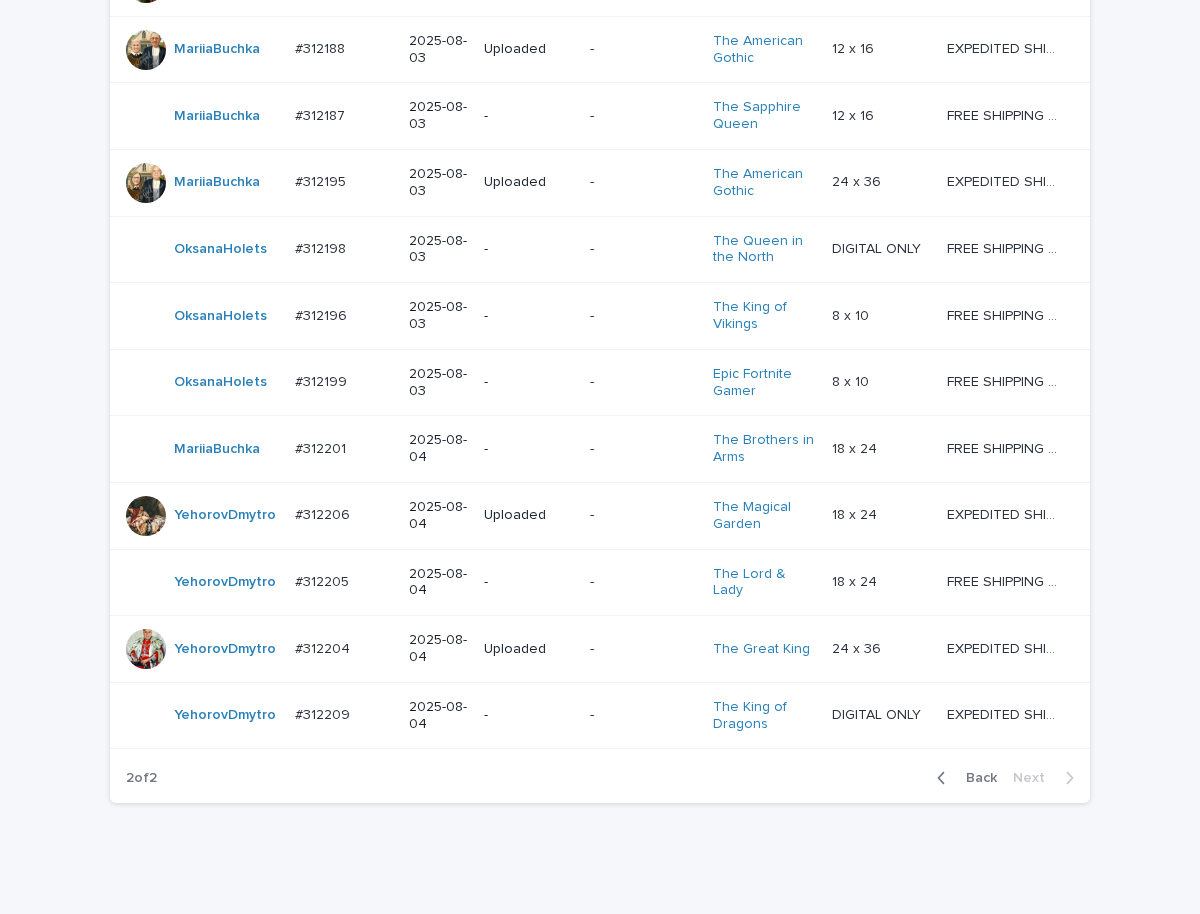 scroll, scrollTop: 0, scrollLeft: 0, axis: both 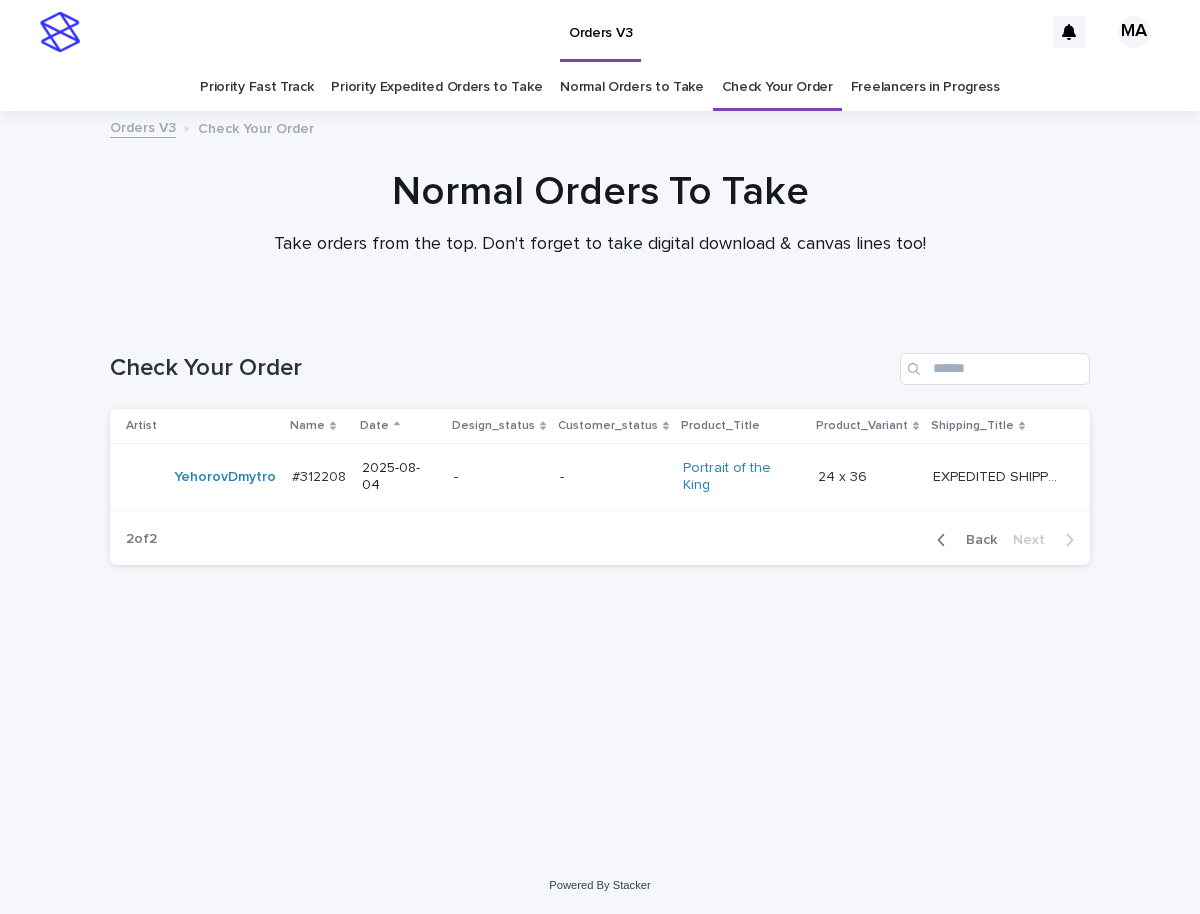 click on "Back" at bounding box center [975, 540] 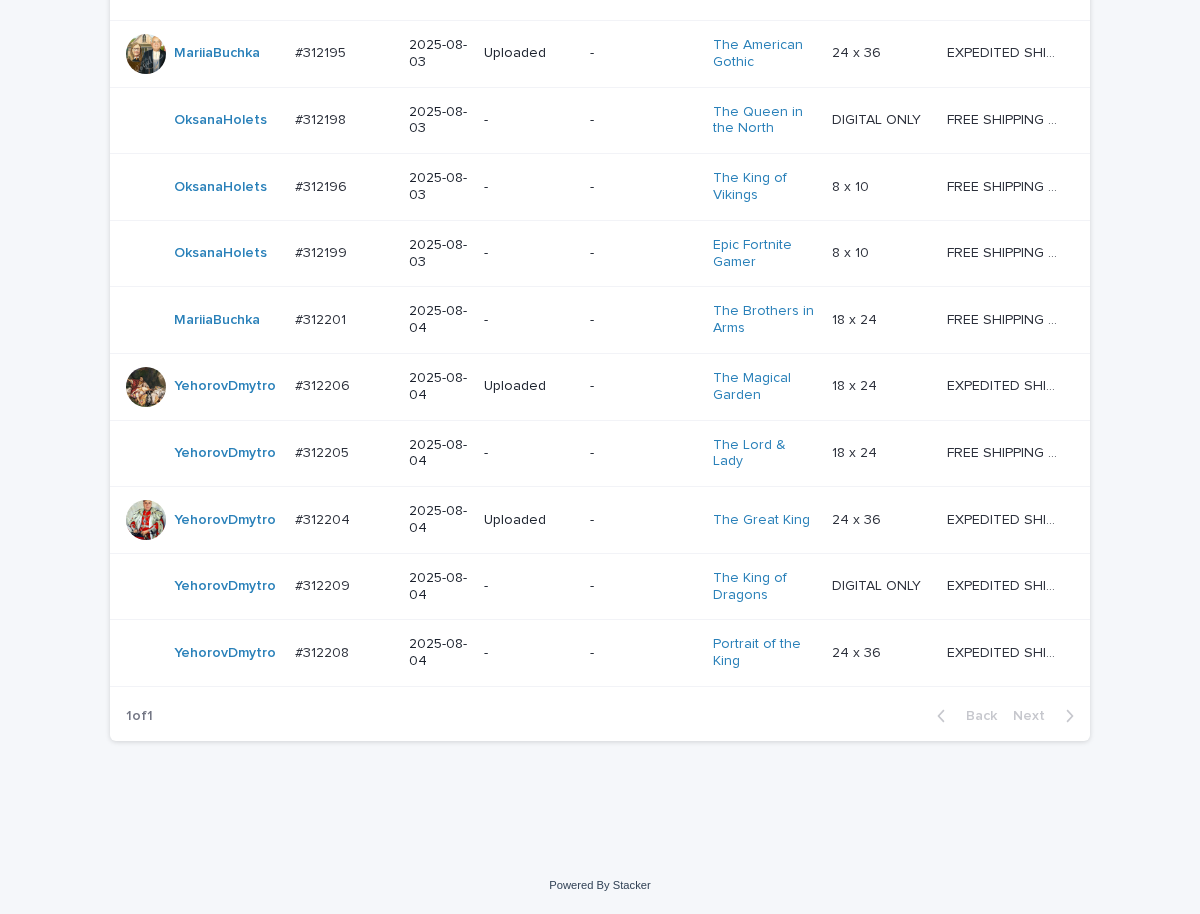 scroll, scrollTop: 1483, scrollLeft: 0, axis: vertical 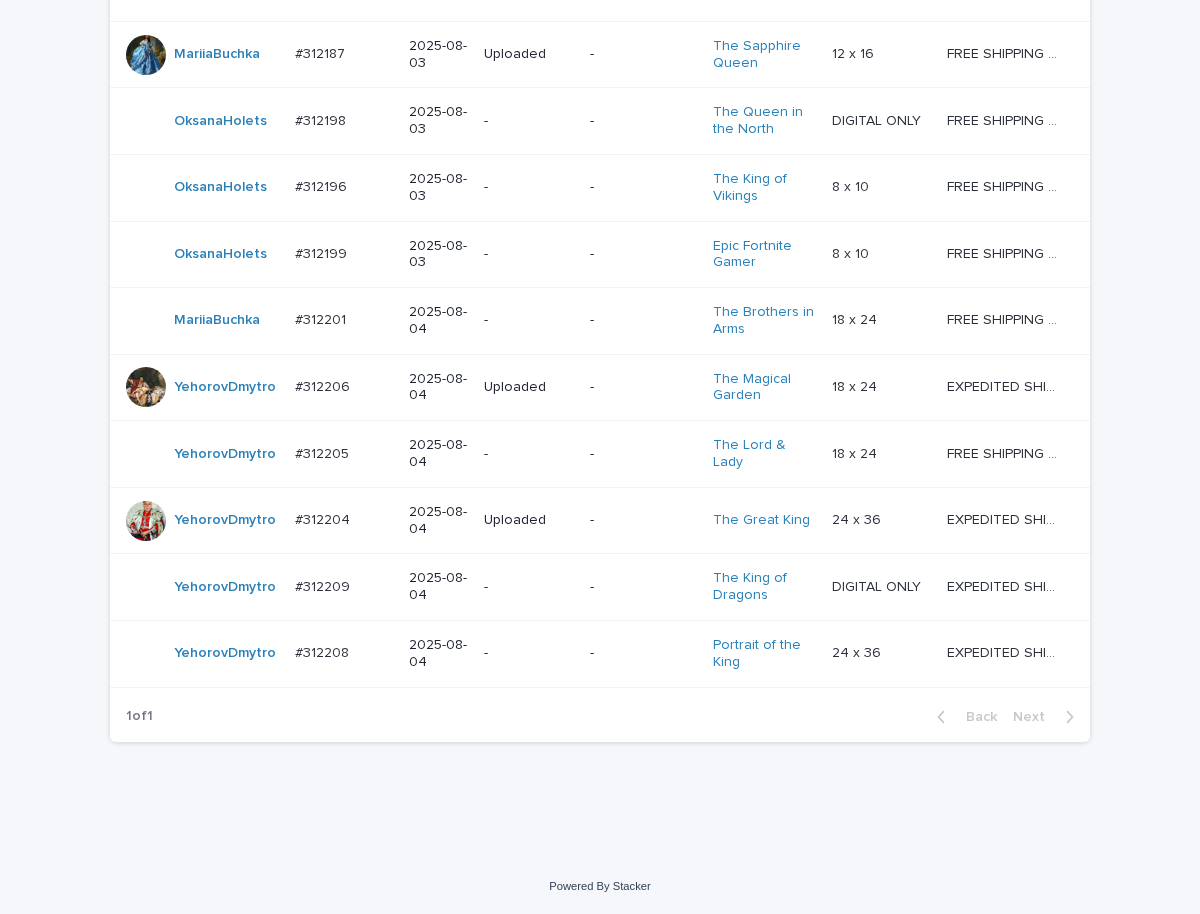 click on "Loading... Saving… Loading... Saving… Check Your Order Artist Name Date Design_status Customer_status Product_Title Product_Variant Shipping_Title [FIRST] [LAST]   Do_not_delete Do_not_delete   - Uploaded - - - -   - -   [FIRST] [LAST]   #[ID]_T #[ID]_T   [DATE] - - Change your picture   - -   - -   [FIRST] [LAST]   #[ID] #[ID]   [DATE] Needs fixing Needs revisions The President   12 x 16 12 x 16   FREE SHIPPING - preview in 1-2 business days, after your approval delivery will take 5-10 b.d. FREE SHIPPING - preview in 1-2 business days, after your approval delivery will take 5-10 b.d.   [FIRST] [LAST]   #[ID] #[ID]   [DATE] Needs fixing Needs revisions The Garden of Eden   8 x 10 8 x 10   FREE SHIPPING - preview in 1-2 business days, after your approval delivery will take 5-10 b.d. FREE SHIPPING - preview in 1-2 business days, after your approval delivery will take 5-10 b.d.   [FIRST] [LAST]   #[ID] #[ID]   [DATE] Needs fixing Needs revisions   18 x 24 18 x 24" at bounding box center [600, -21] 